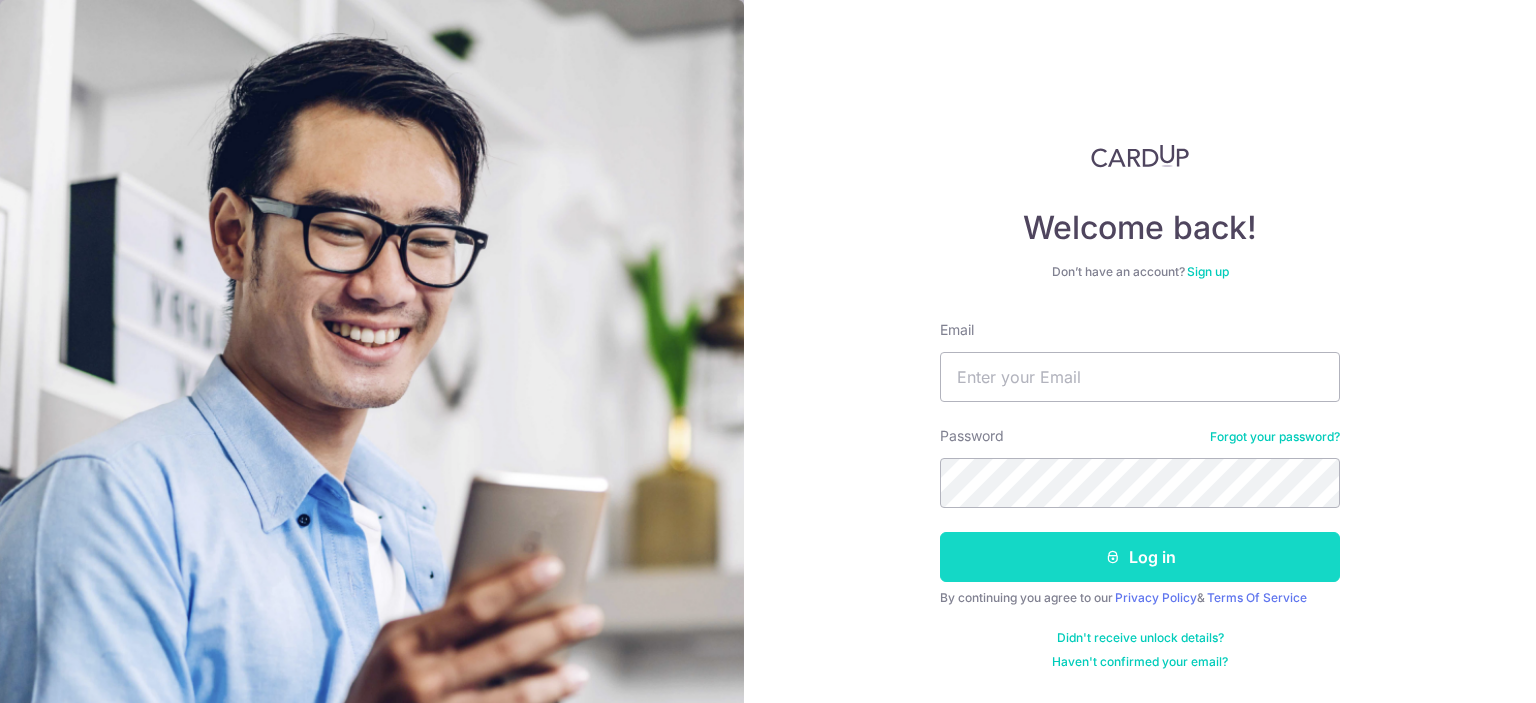 scroll, scrollTop: 0, scrollLeft: 0, axis: both 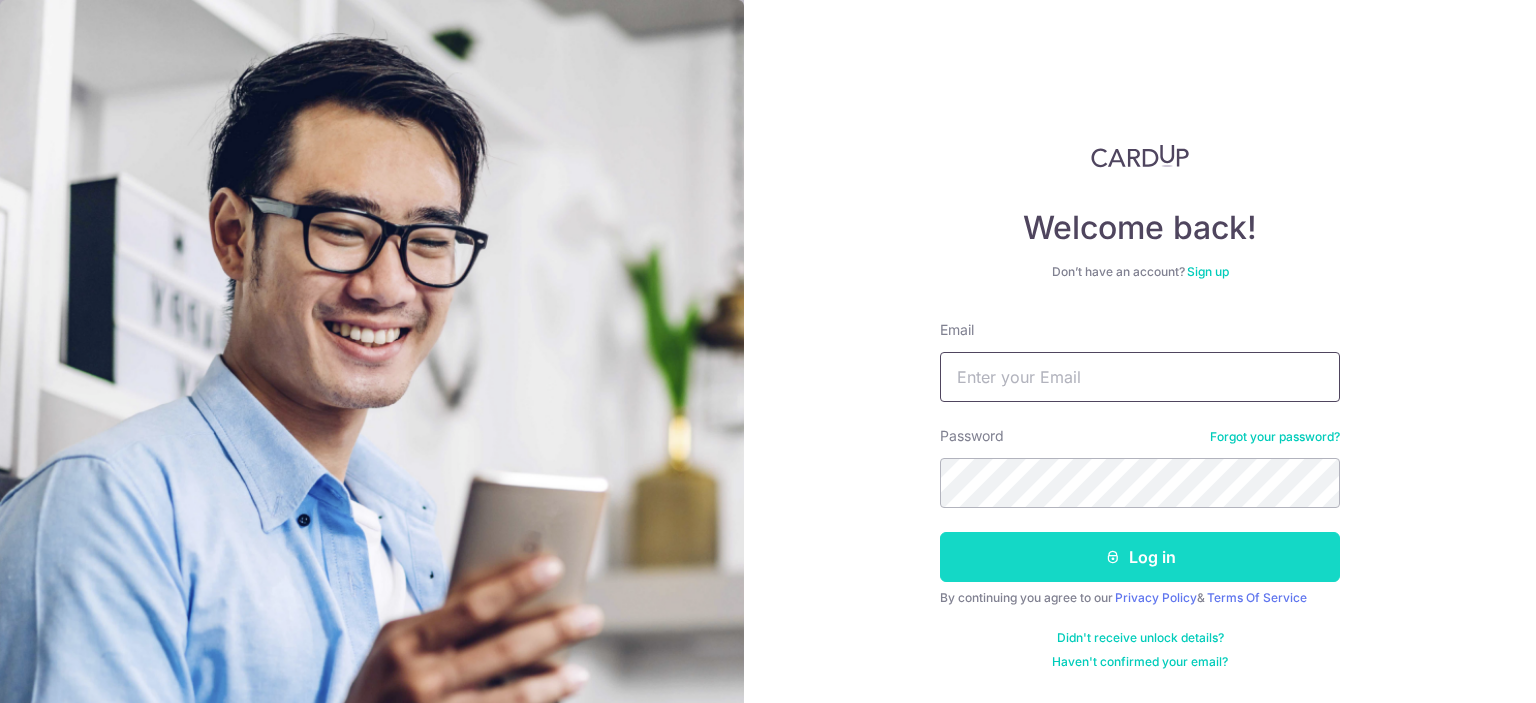 type on "c.justerini@gmail.com" 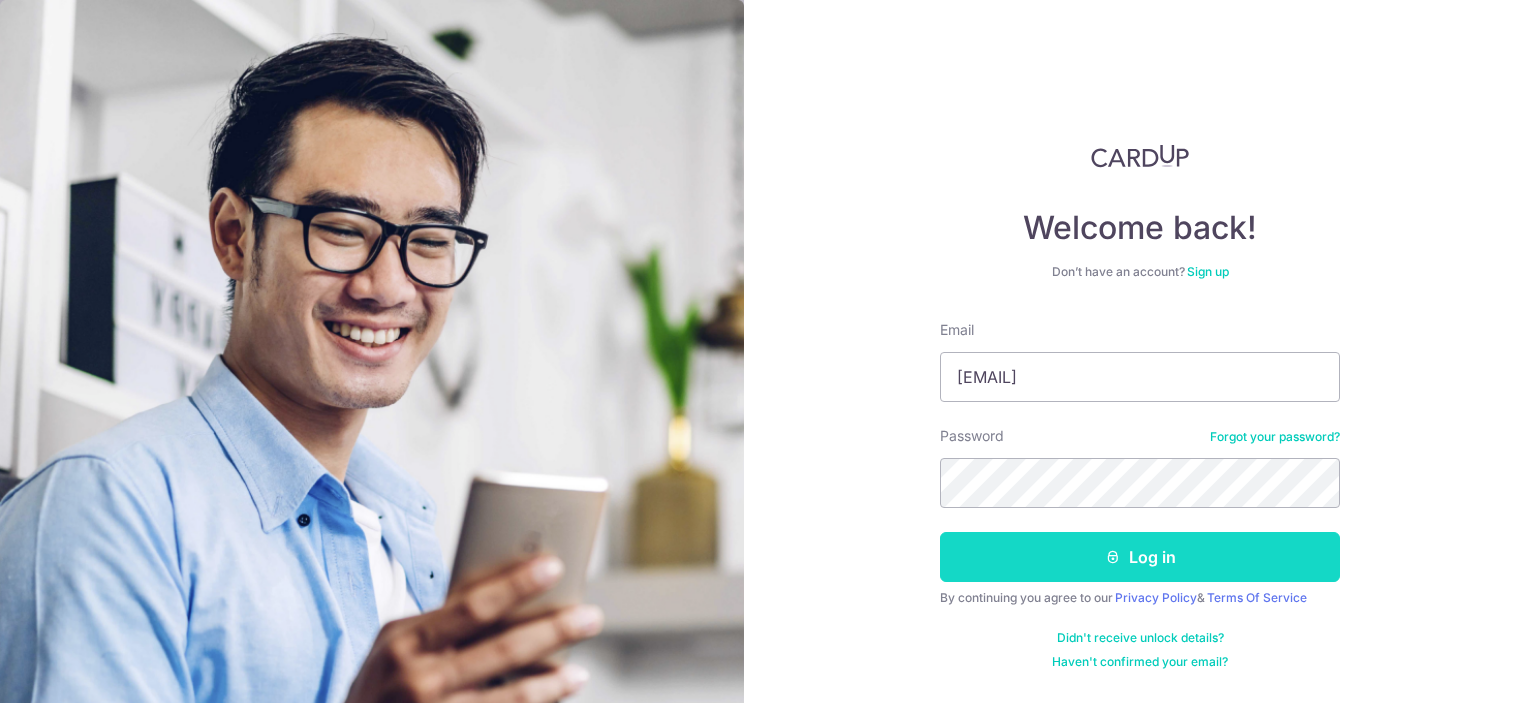 click on "Log in" at bounding box center [1140, 557] 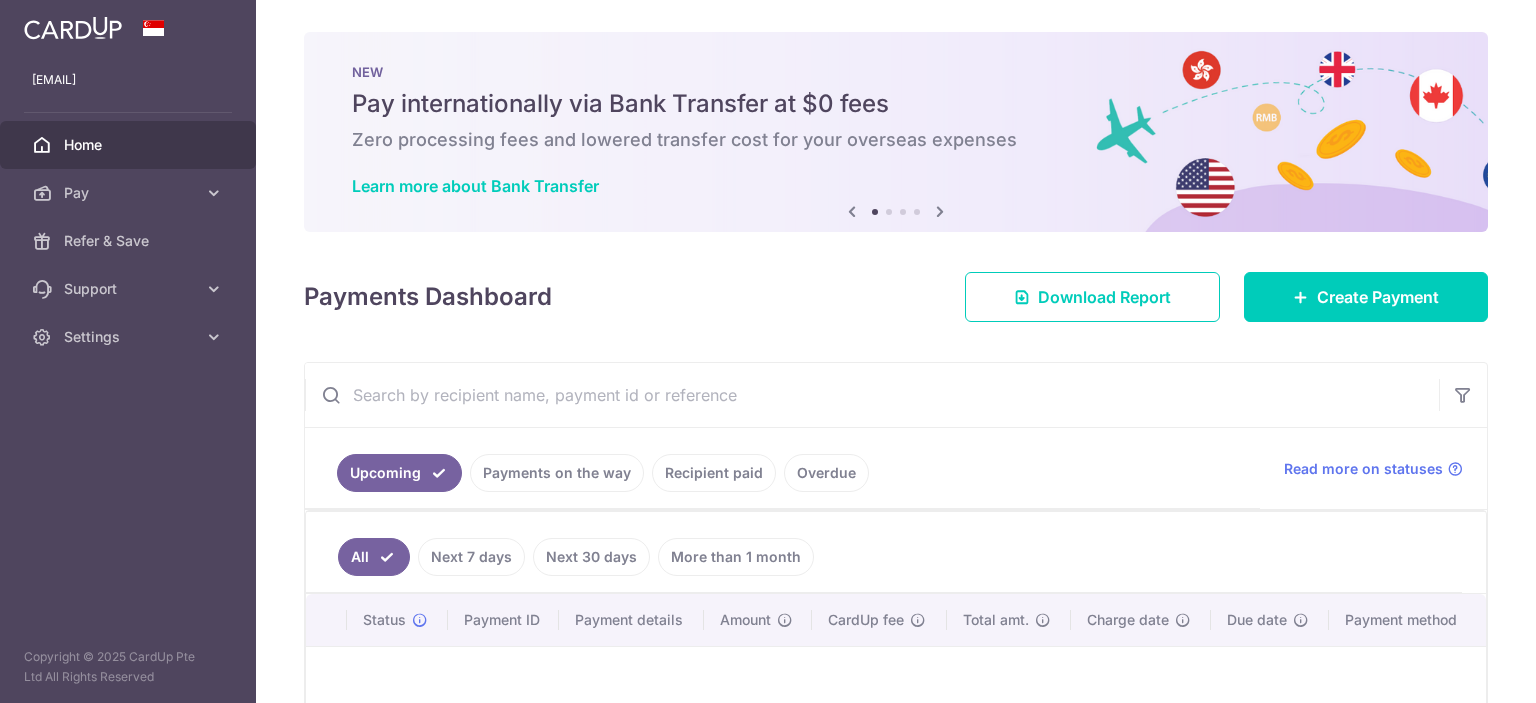 scroll, scrollTop: 0, scrollLeft: 0, axis: both 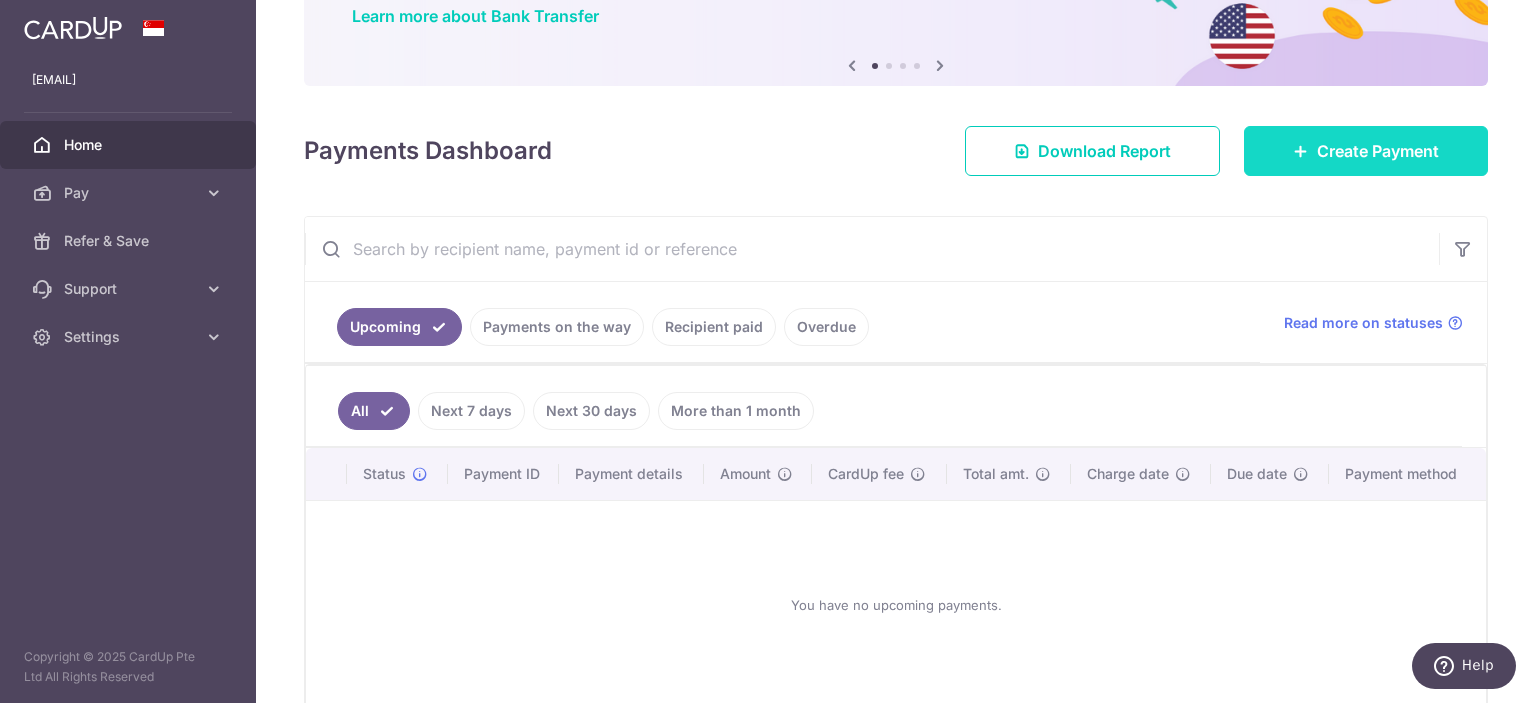 click on "c.justerini@gmail.com
Home
Pay
Payments
Recipients
Cards
Refer & Save
Support
FAQ
Contact Us
Settings
Account
Logout
Copyright © 2025 CardUp Pte Ltd All Rights Reserved
×
Pause Schedule" at bounding box center (768, 351) 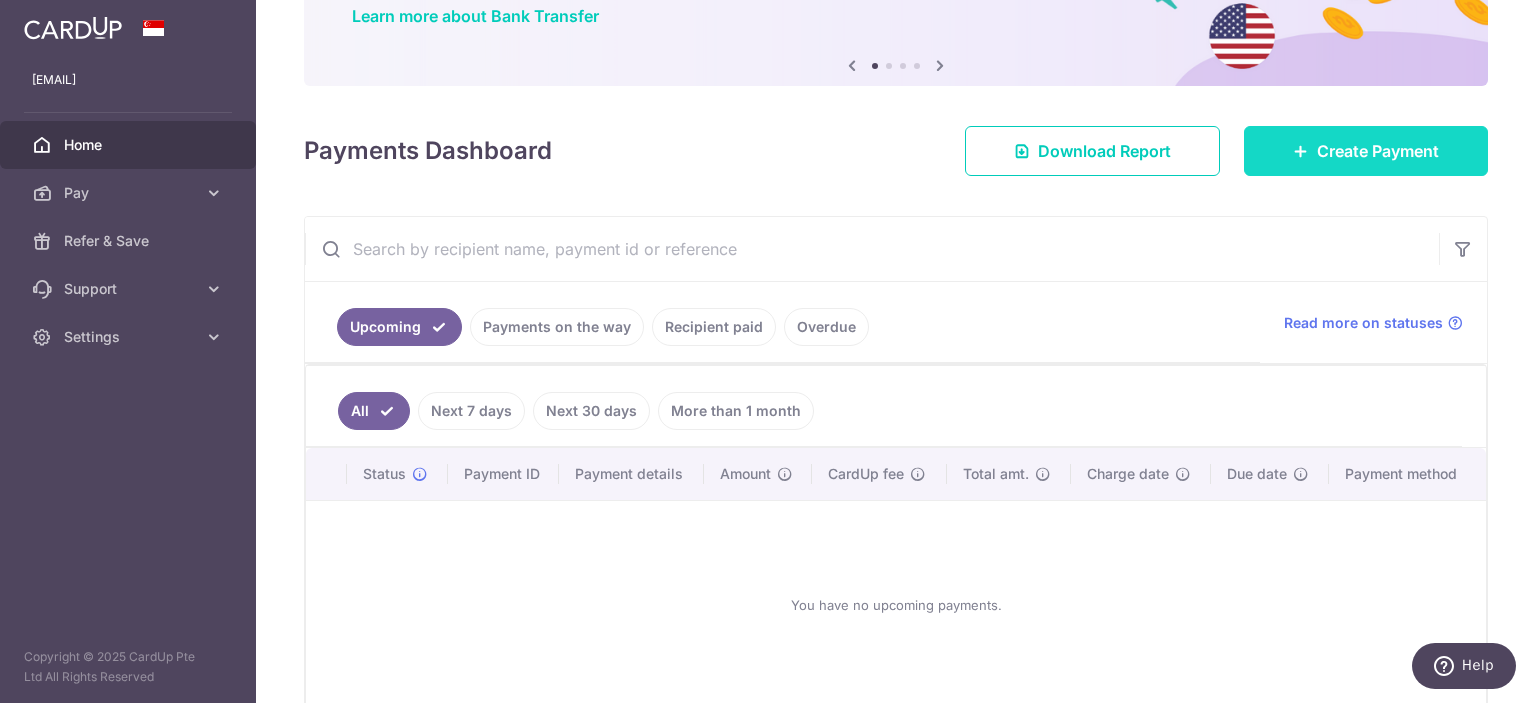 click on "Create Payment" at bounding box center [1378, 151] 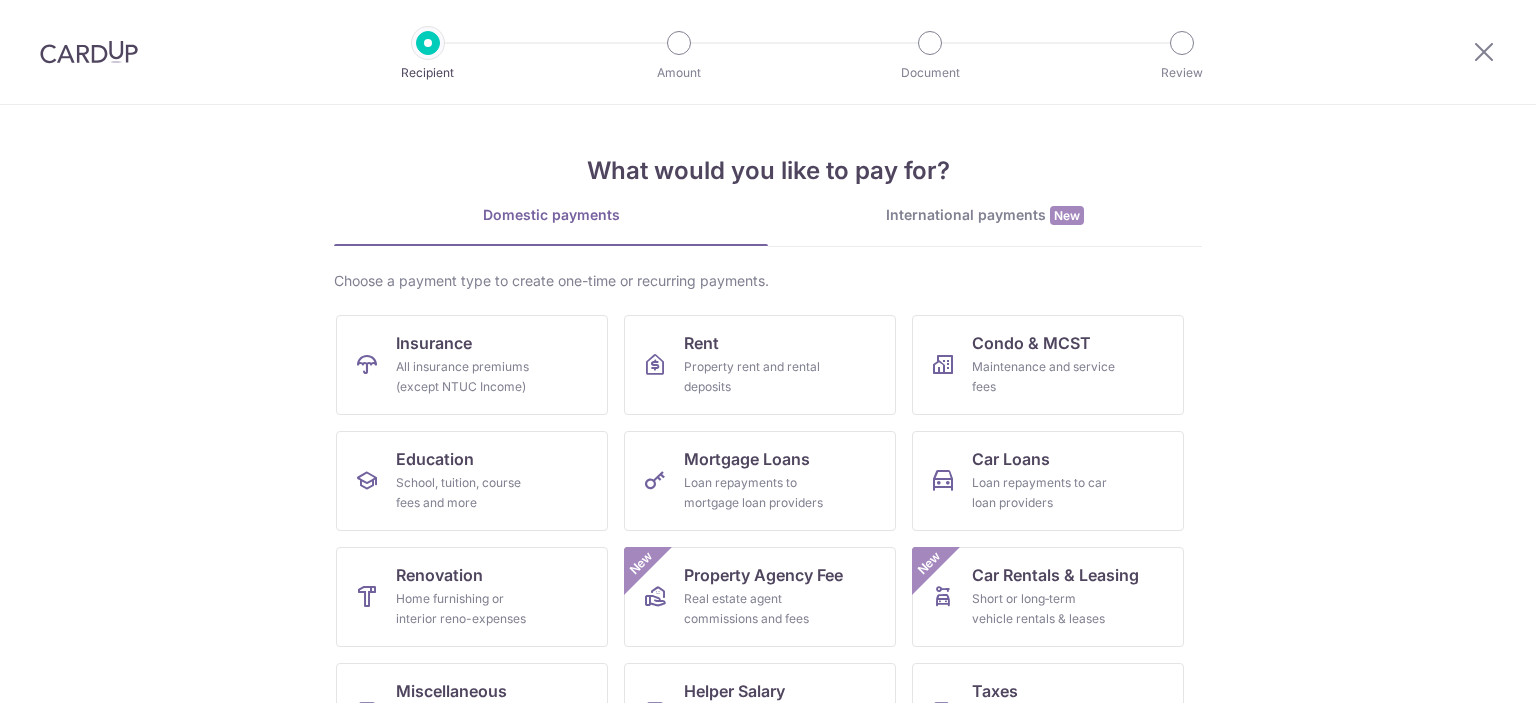 scroll, scrollTop: 0, scrollLeft: 0, axis: both 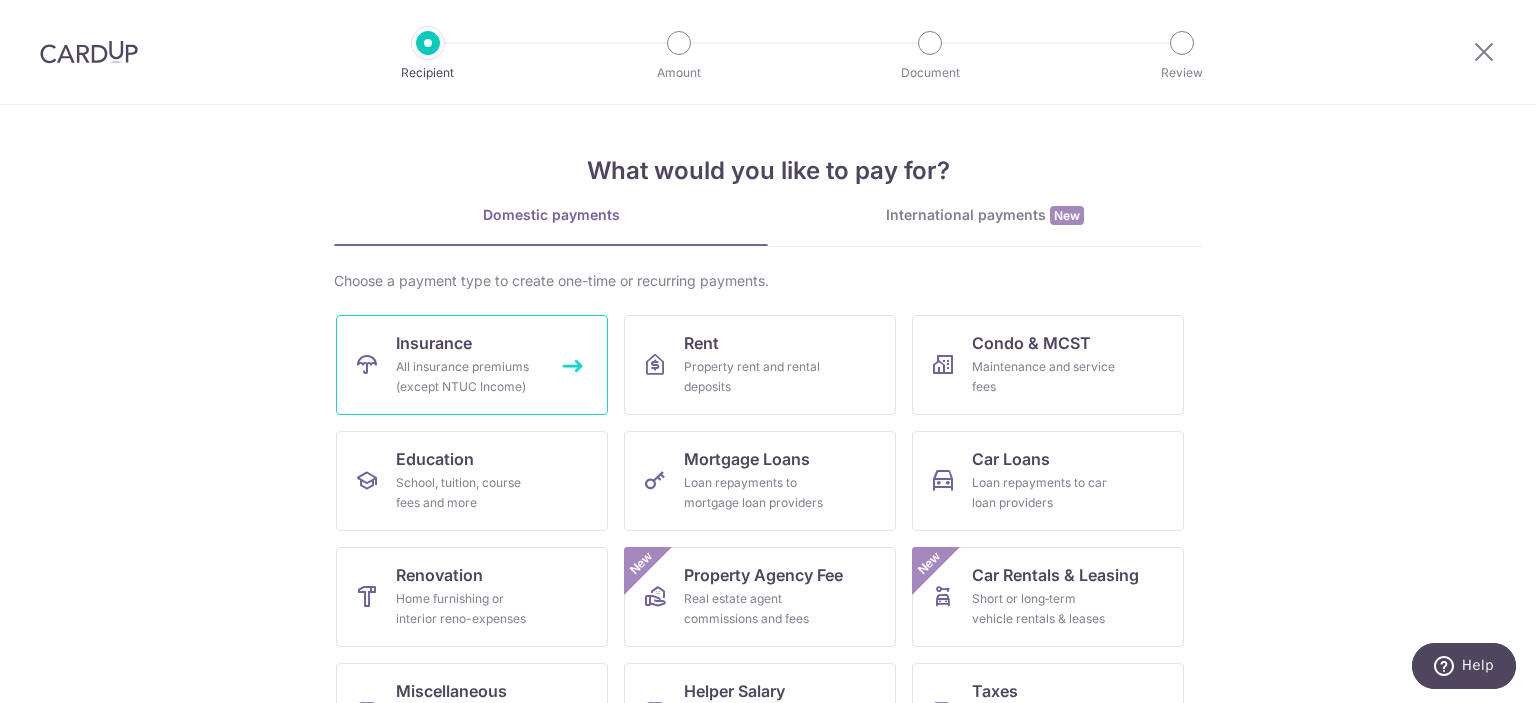 click on "Insurance All insurance premiums (except NTUC Income)" at bounding box center (472, 365) 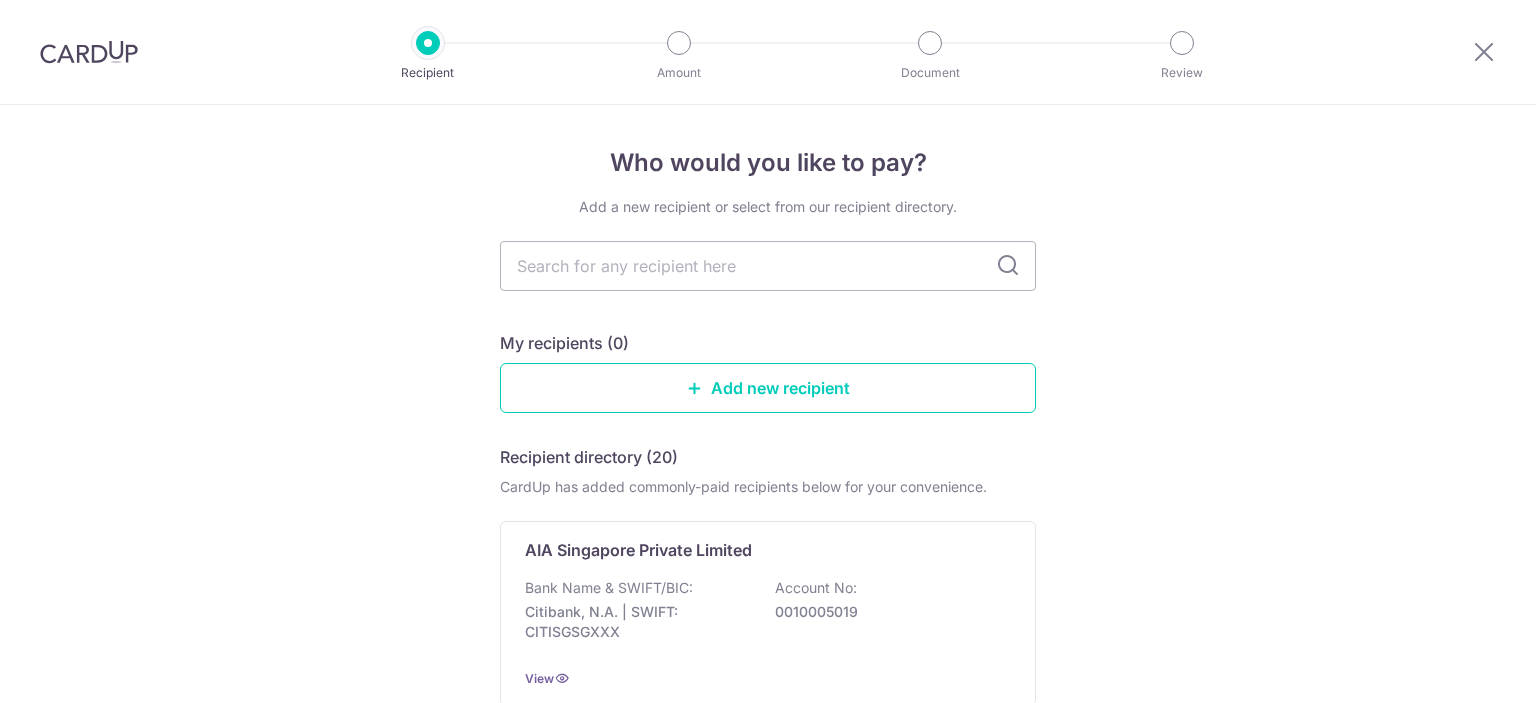 scroll, scrollTop: 0, scrollLeft: 0, axis: both 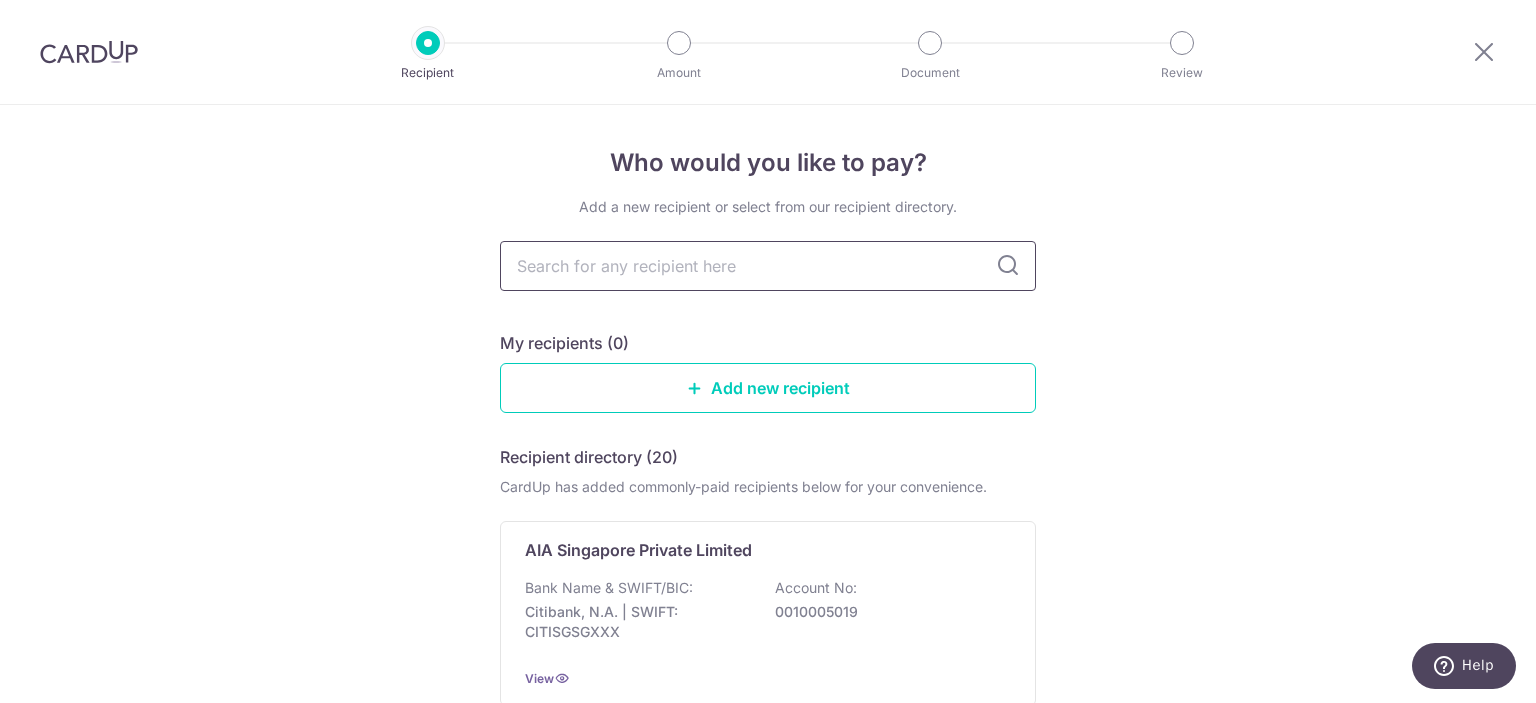 click at bounding box center [768, 266] 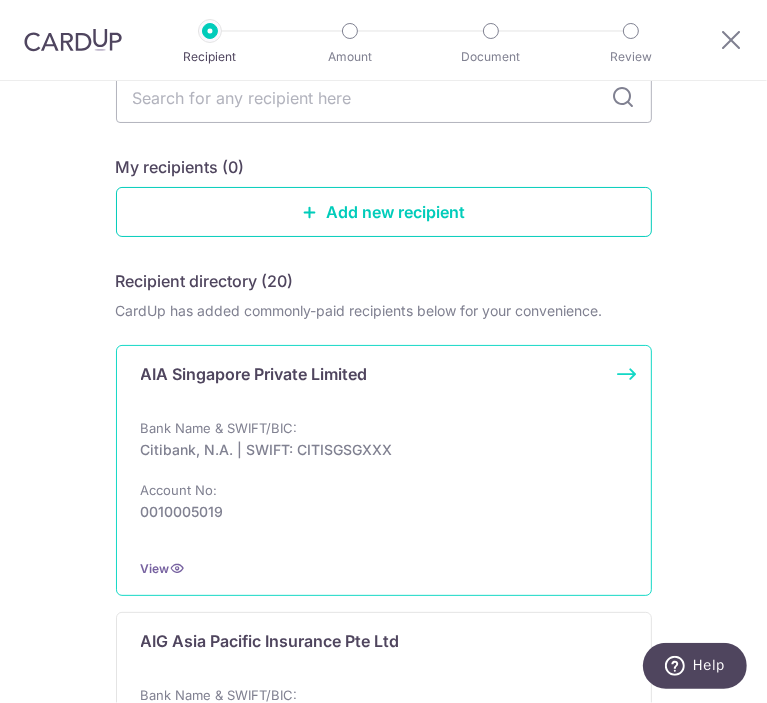 scroll, scrollTop: 100, scrollLeft: 0, axis: vertical 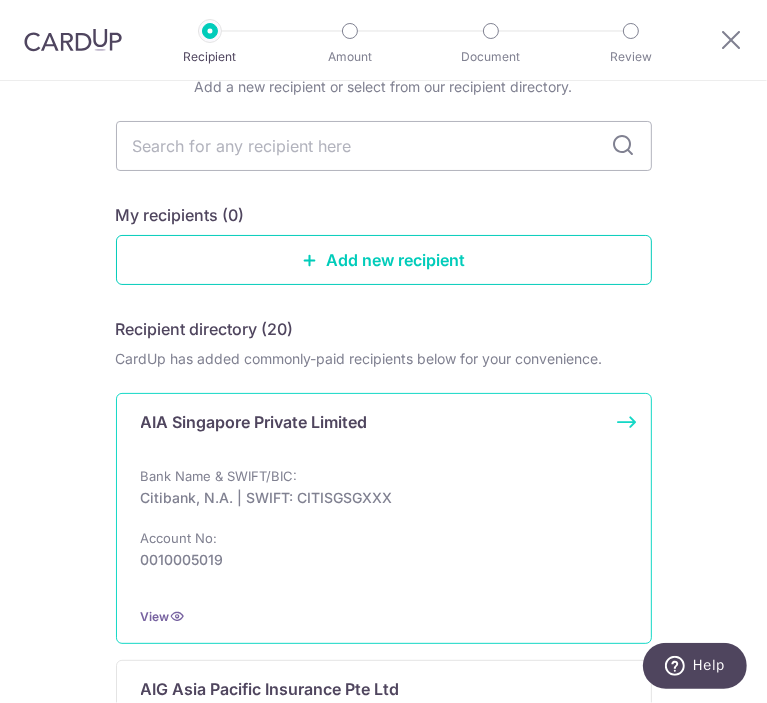 click on "Bank Name & SWIFT/BIC:
Citibank, N.A. | SWIFT: CITISGSGXXX
Account No:
0010005019" at bounding box center [384, 528] 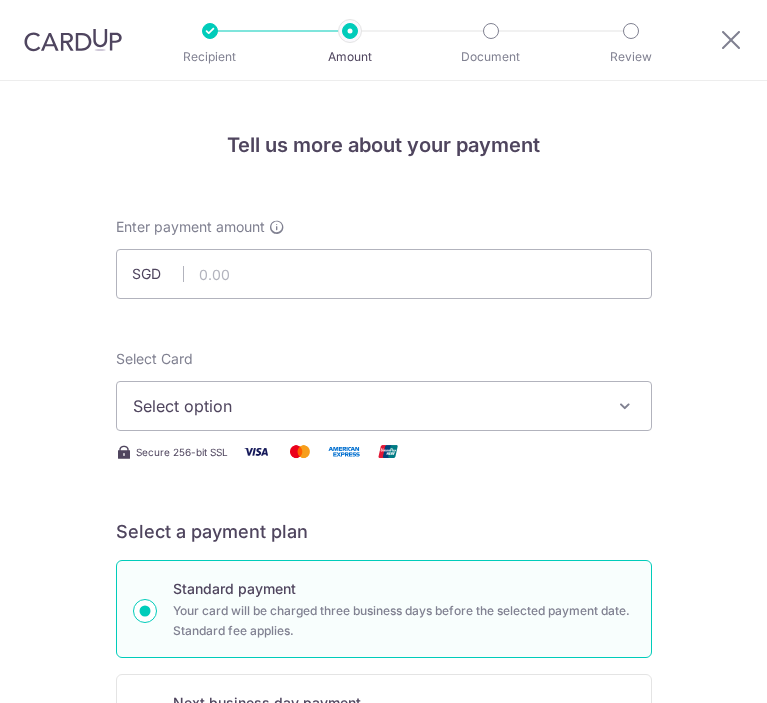 scroll, scrollTop: 0, scrollLeft: 0, axis: both 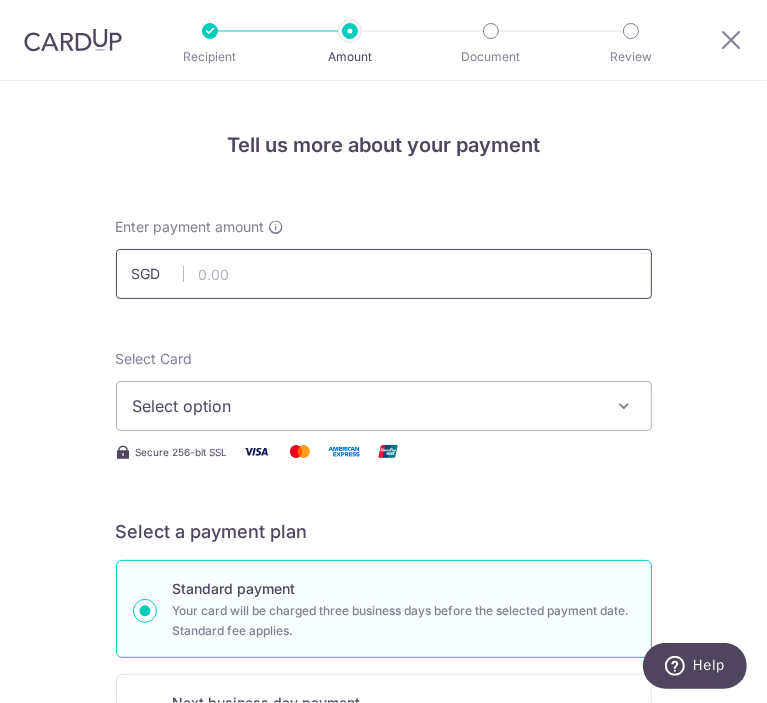click at bounding box center [384, 274] 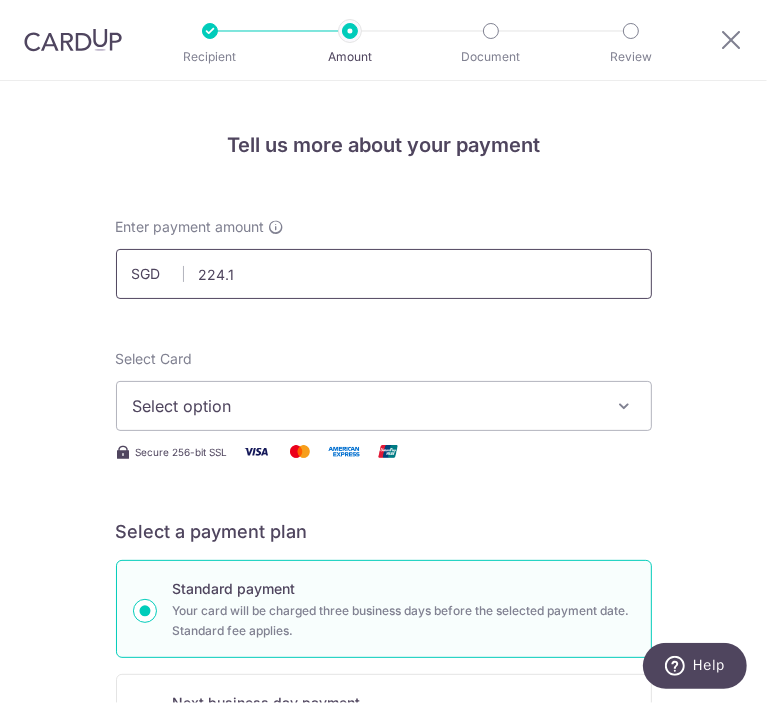 type on "224.11" 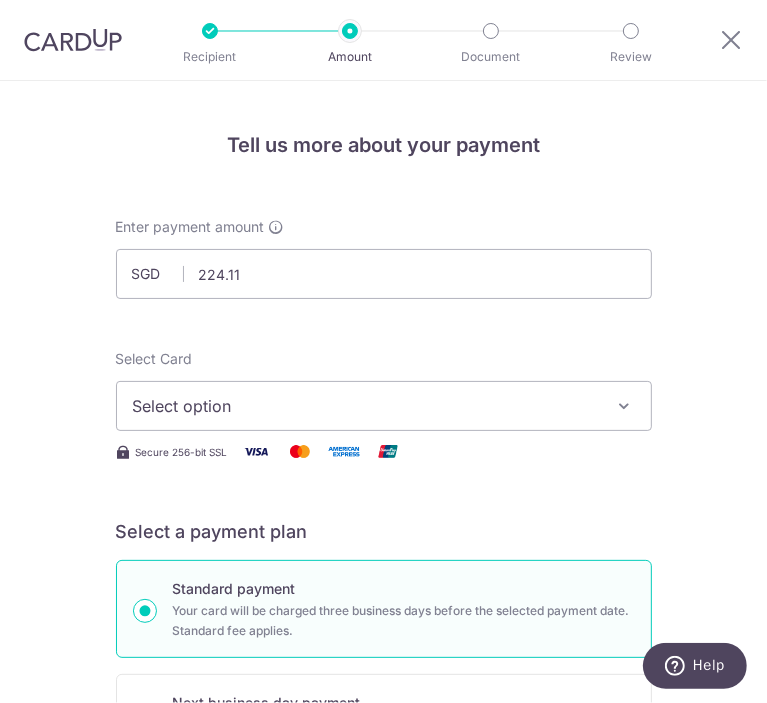 click on "Tell us more about your payment
Enter payment amount
SGD
224.11
224.11
Select Card
Select option
Add credit card
Your Cards
**** 0191
Secure 256-bit SSL
Text
New card details
Card
Secure 256-bit SSL" at bounding box center (384, 958) 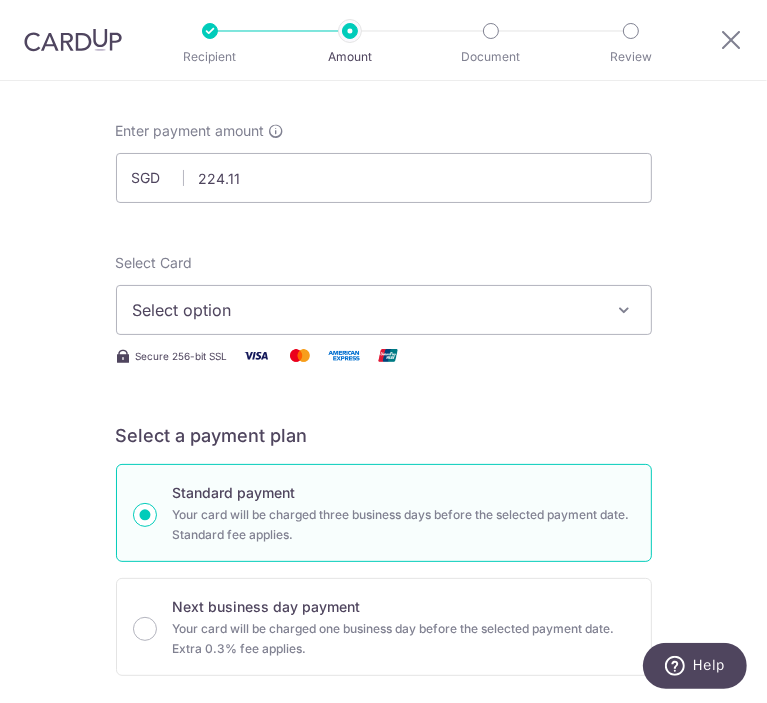 scroll, scrollTop: 100, scrollLeft: 0, axis: vertical 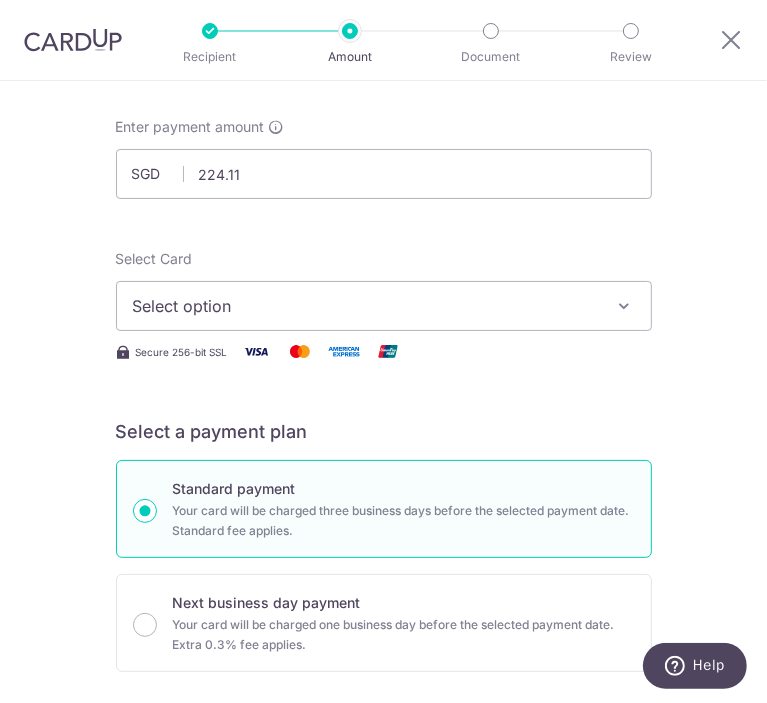 click on "Select option" at bounding box center [370, 306] 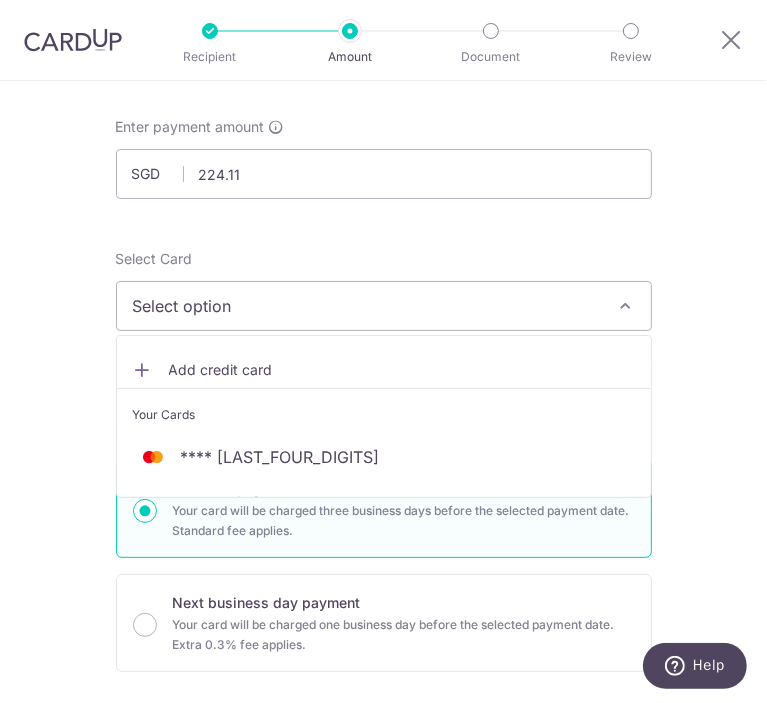 click on "Tell us more about your payment
Enter payment amount
SGD
224.11
224.11
Select Card
Select option
Add credit card
Your Cards
**** 0191
Secure 256-bit SSL
Text
New card details
Card
Secure 256-bit SSL" at bounding box center (383, 881) 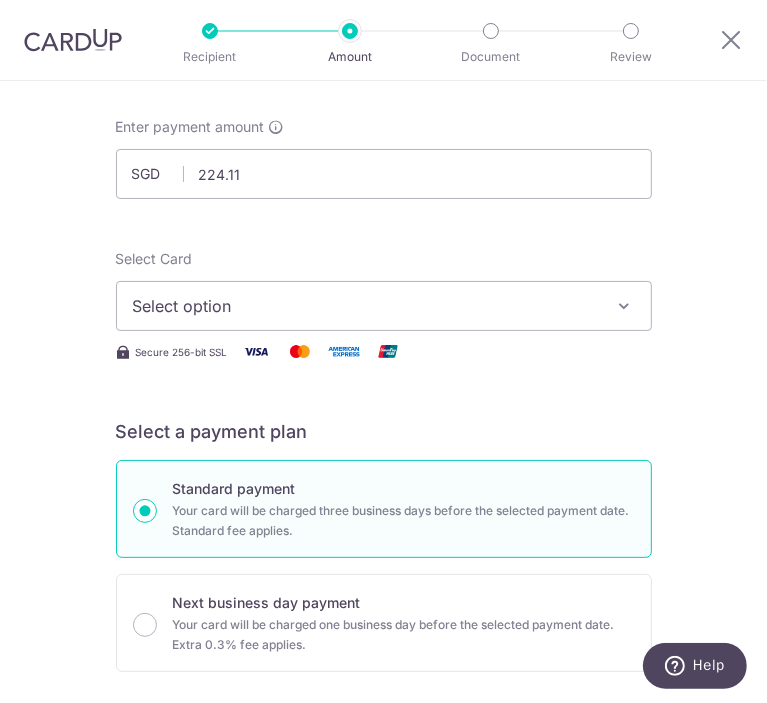click on "Select option" at bounding box center [370, 306] 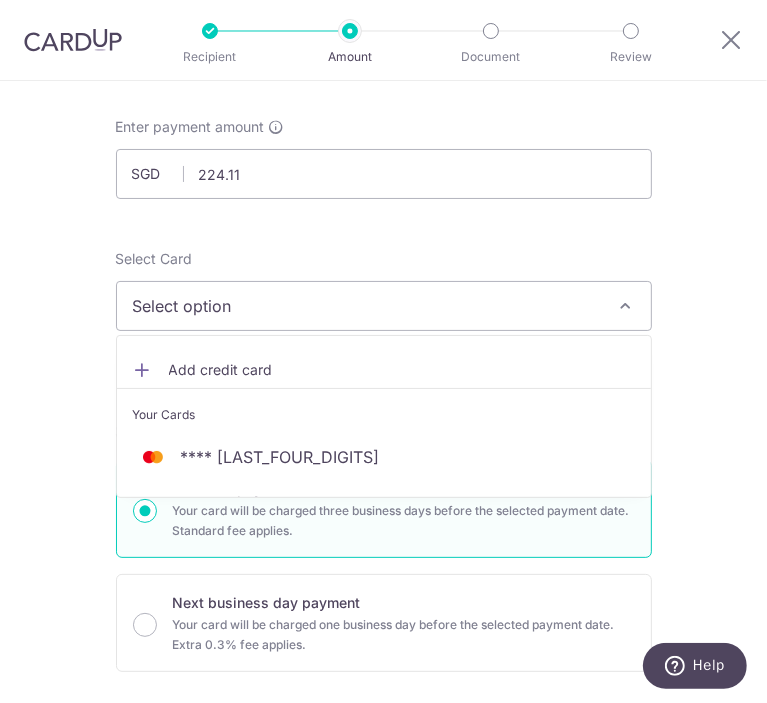 click on "Add credit card" at bounding box center [384, 370] 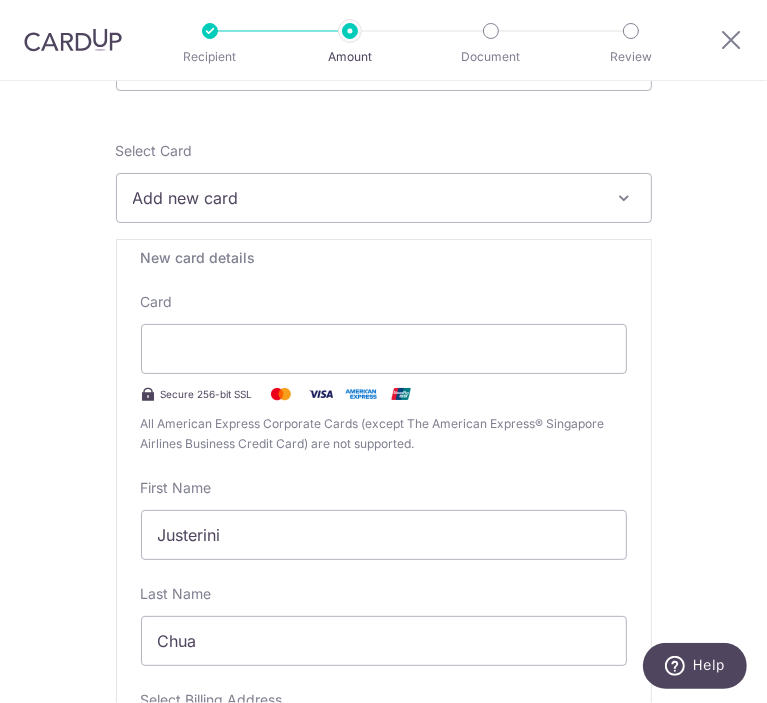 scroll, scrollTop: 200, scrollLeft: 0, axis: vertical 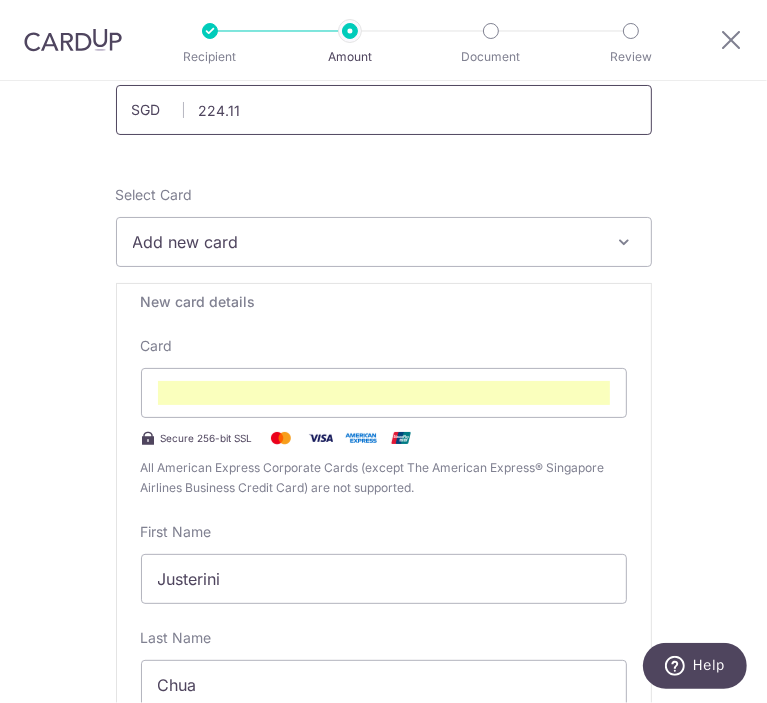 click on "224.11" at bounding box center [384, 110] 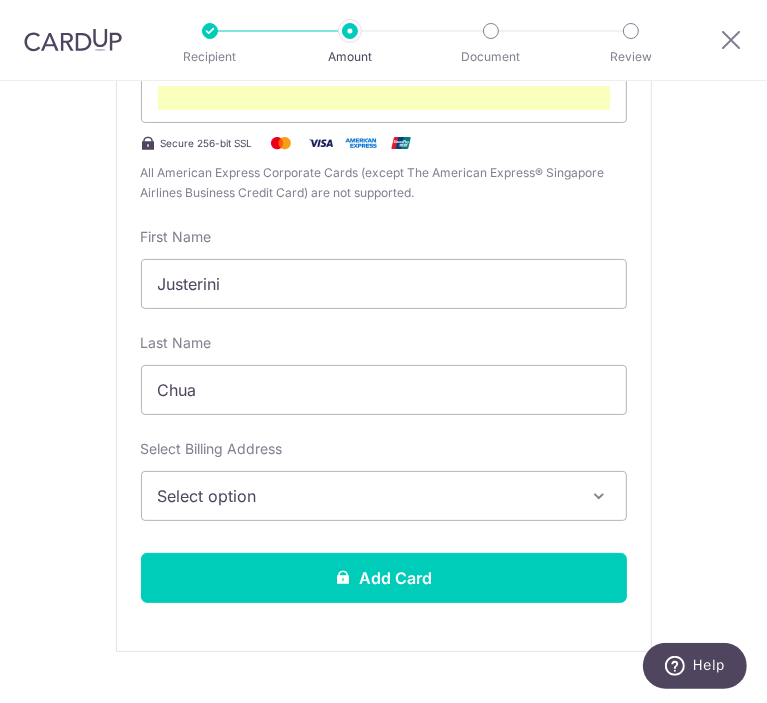 scroll, scrollTop: 464, scrollLeft: 0, axis: vertical 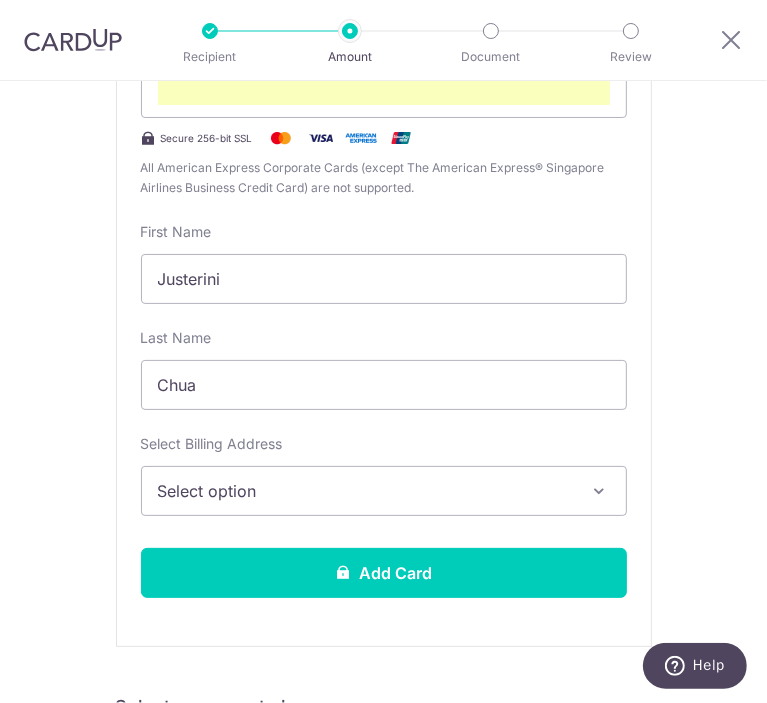 click on "Select option" at bounding box center (370, 491) 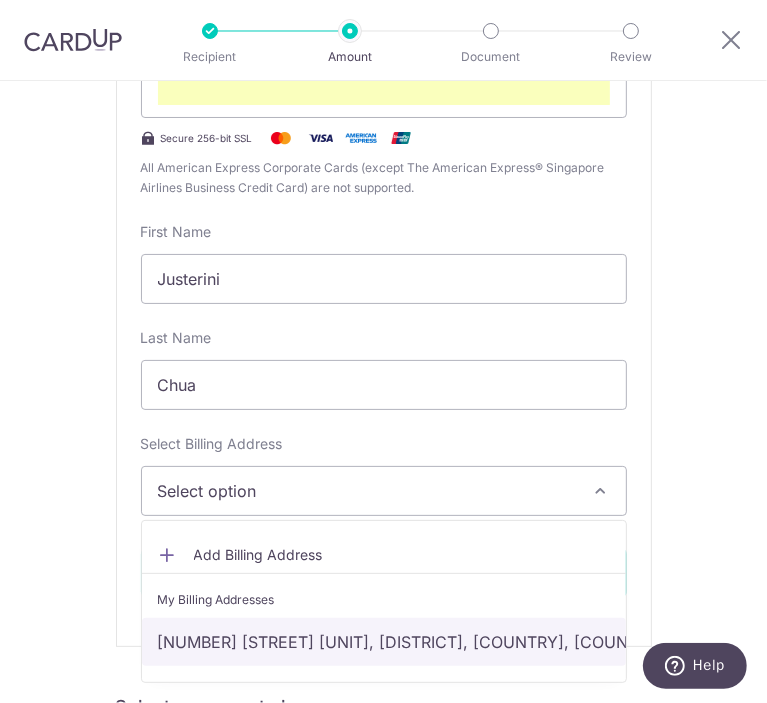 click on "347B Yishun Avenue 11 #04-537, Adora Green, Singapore, Central Singapore, Singapore-762347" at bounding box center [384, 642] 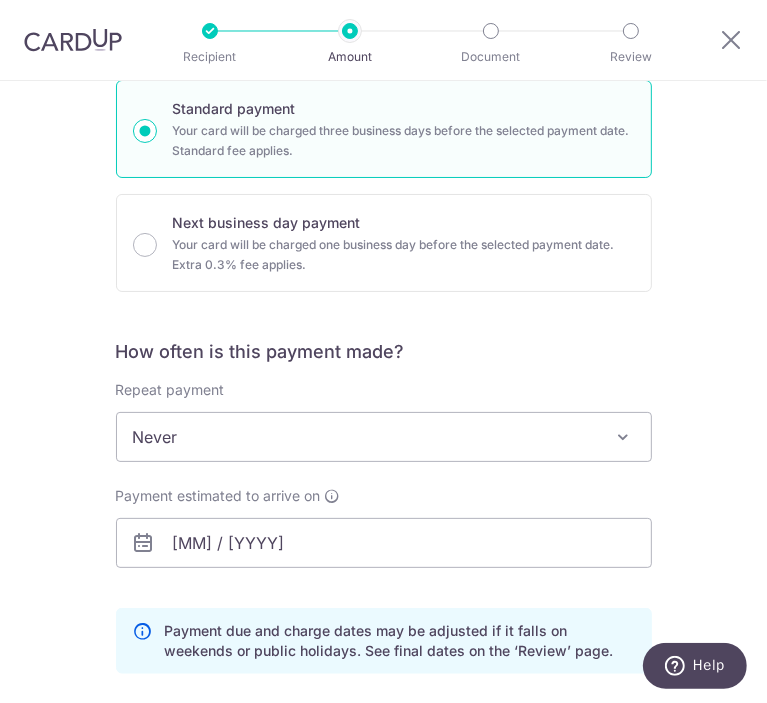 scroll, scrollTop: 1164, scrollLeft: 0, axis: vertical 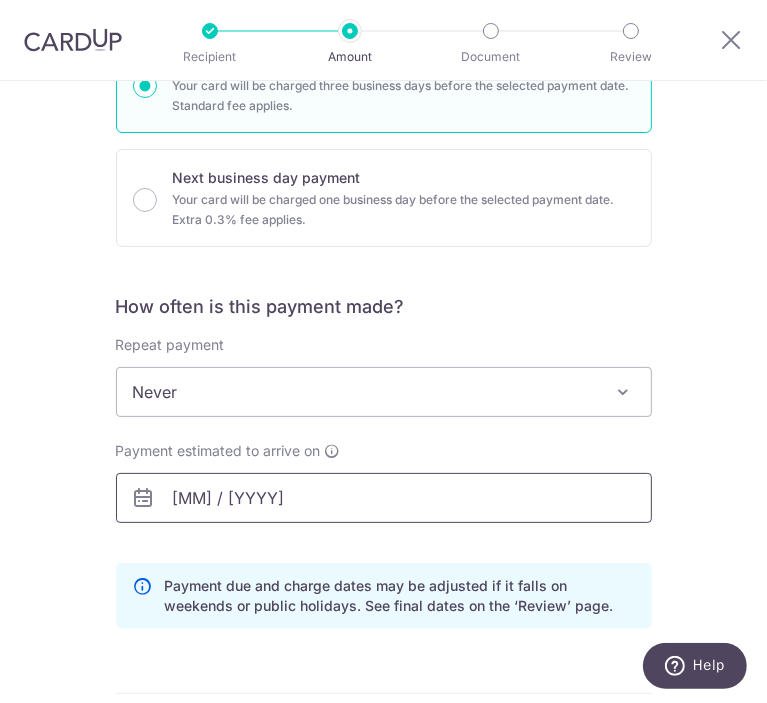 click on "11 / 2029" at bounding box center (384, 498) 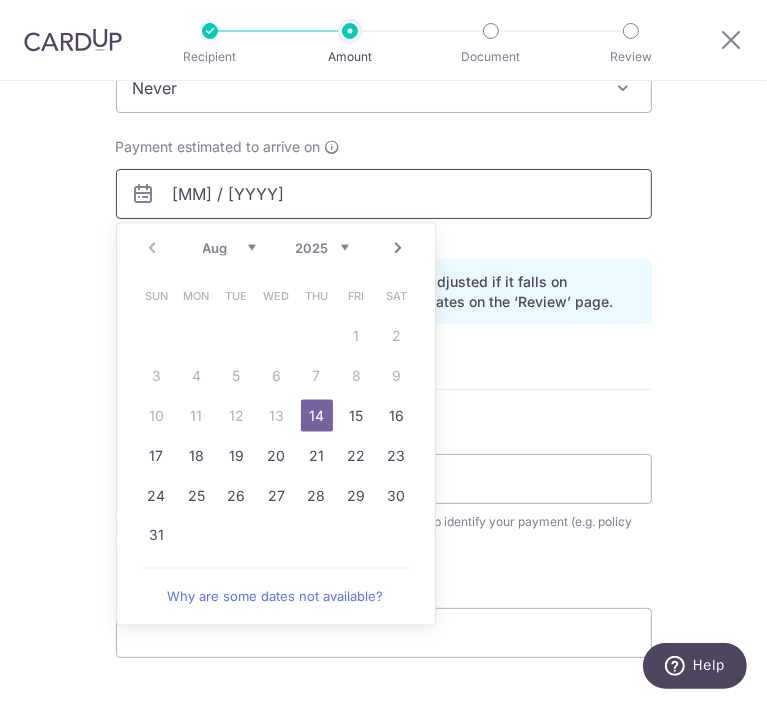 scroll, scrollTop: 1464, scrollLeft: 0, axis: vertical 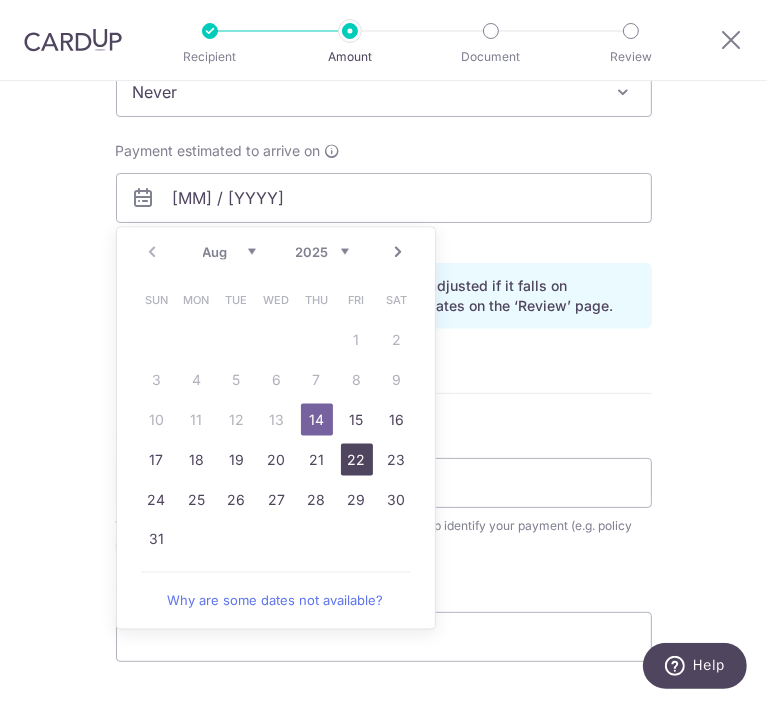 click on "22" at bounding box center [357, 460] 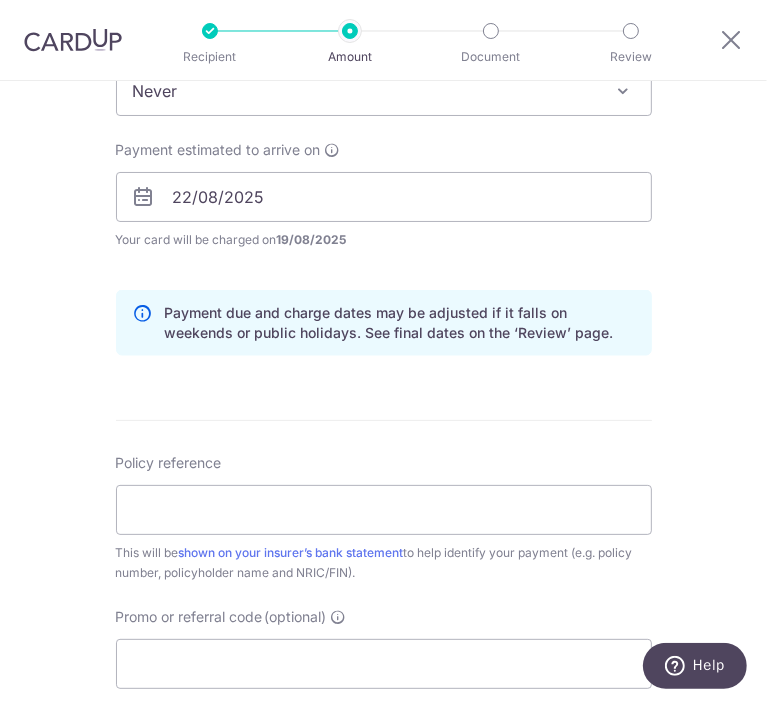 scroll, scrollTop: 1564, scrollLeft: 0, axis: vertical 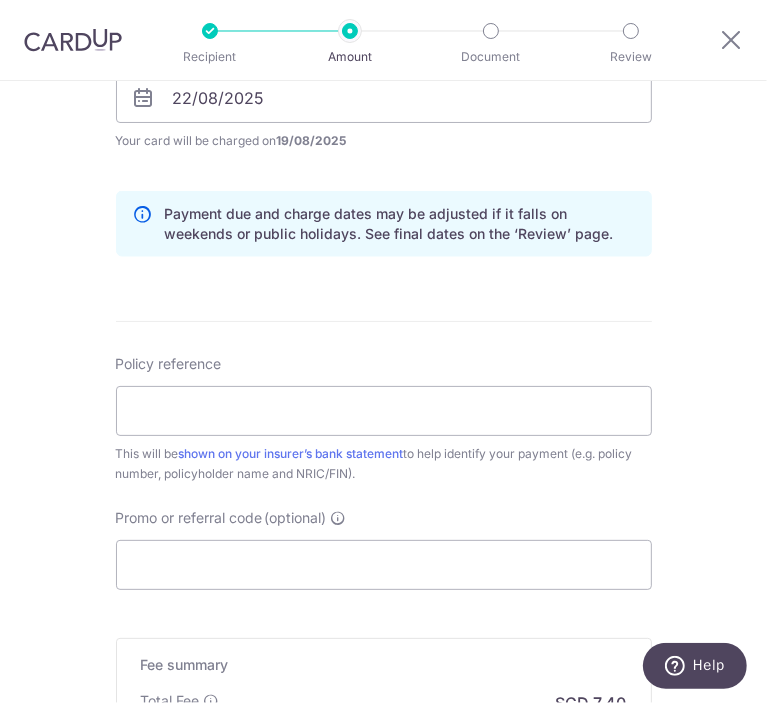 click on "Policy reference
This will be  shown on your insurer’s bank statement  to help identify your payment (e.g. policy number, policyholder name and NRIC/FIN)." at bounding box center [384, 419] 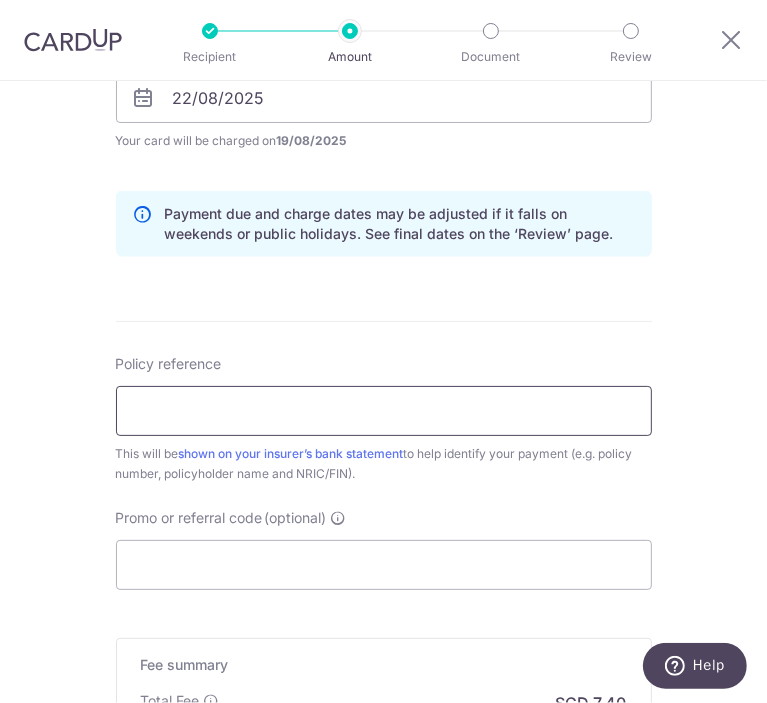 click on "Policy reference" at bounding box center [384, 411] 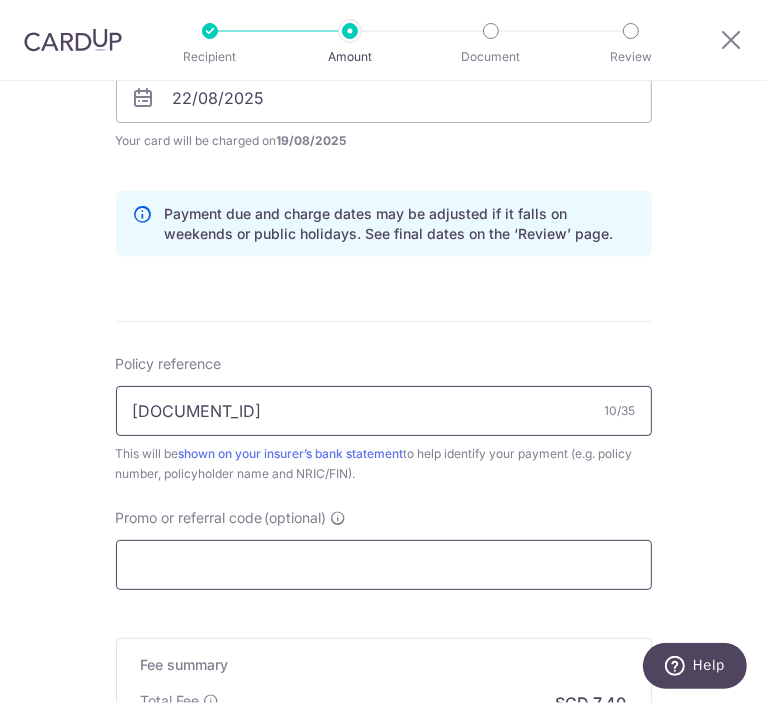 type on "P563843474" 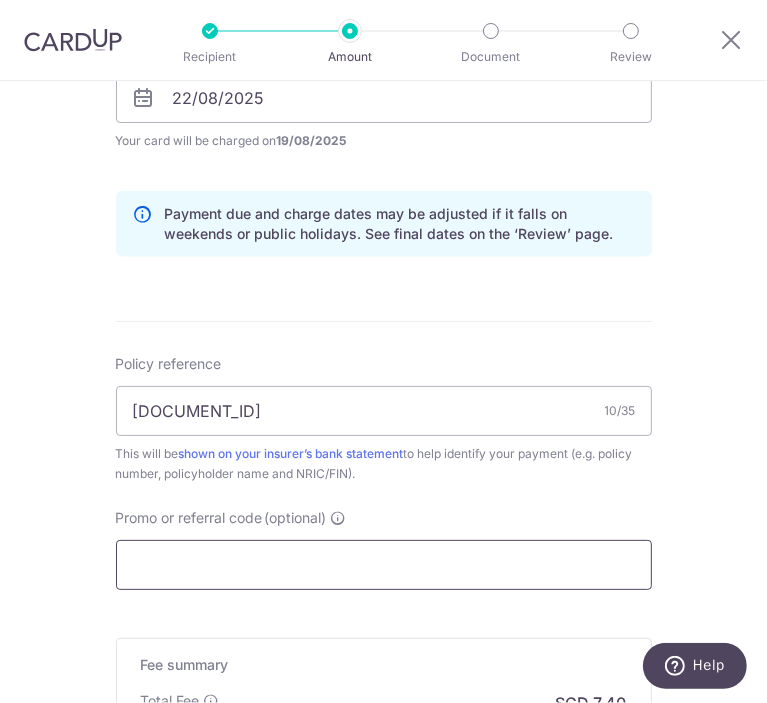 click on "Promo or referral code
(optional)" at bounding box center (384, 565) 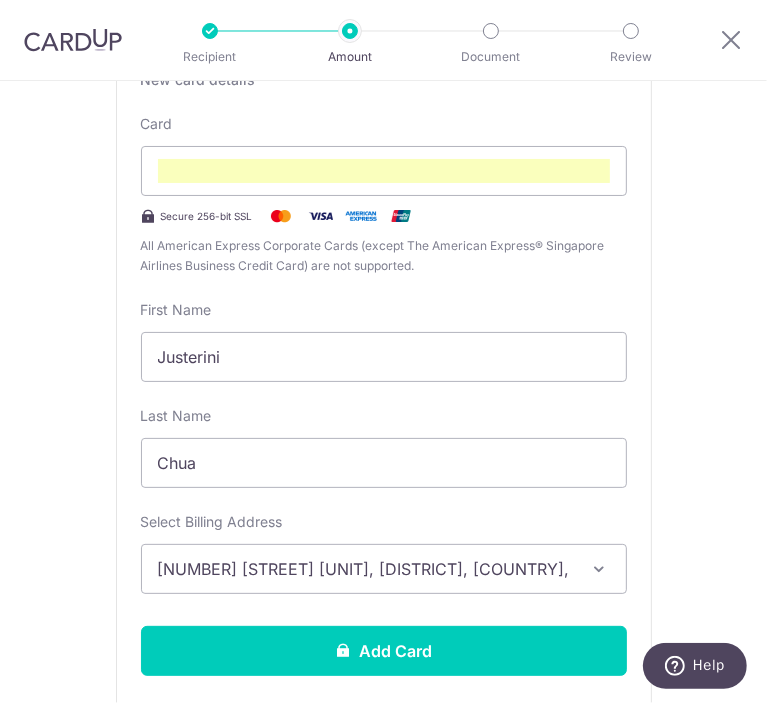 scroll, scrollTop: 400, scrollLeft: 0, axis: vertical 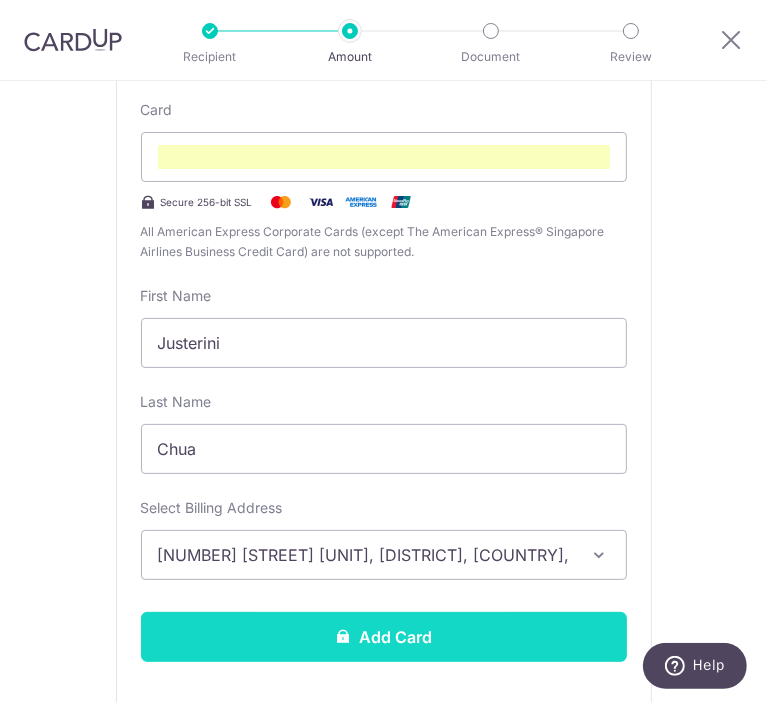 click at bounding box center [343, 636] 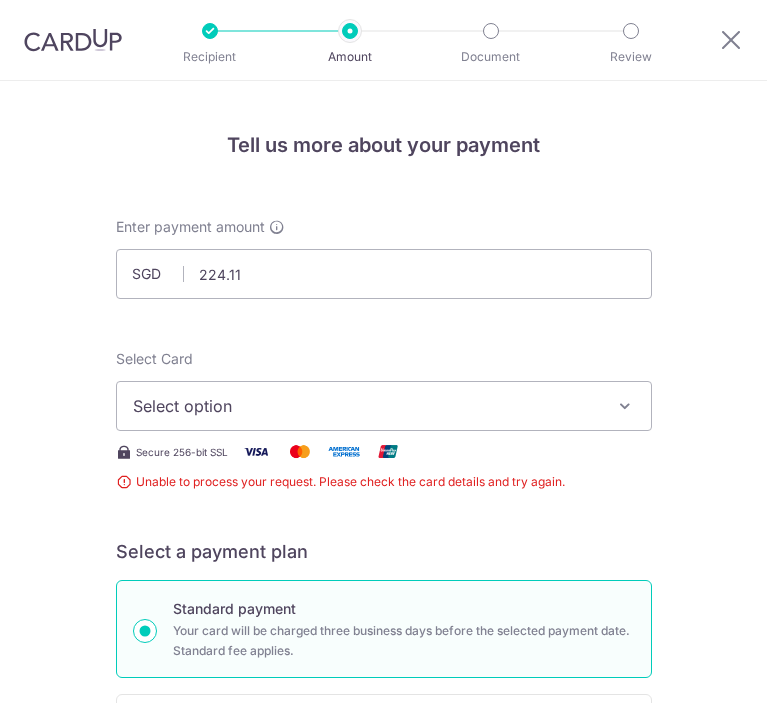 scroll, scrollTop: 0, scrollLeft: 0, axis: both 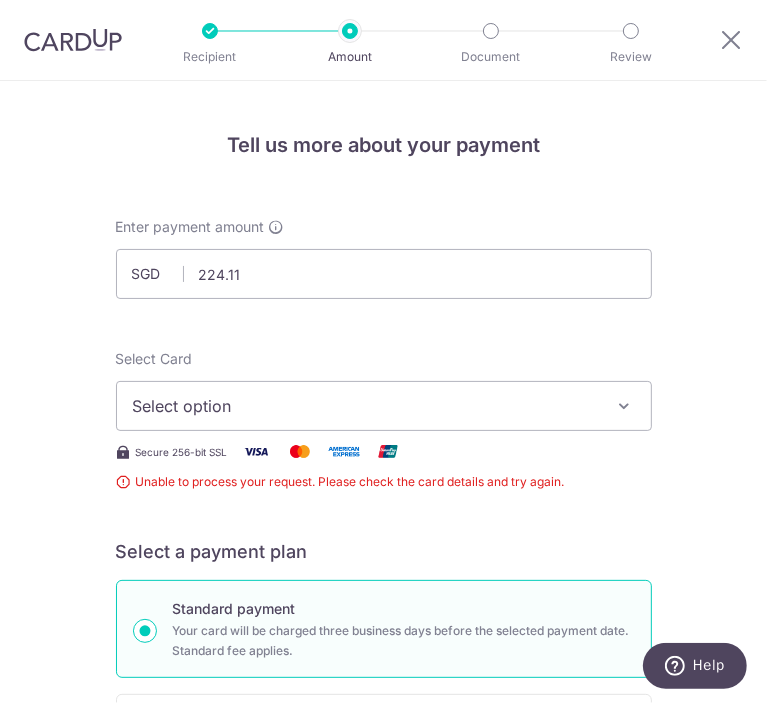 click on "Select option" at bounding box center (370, 406) 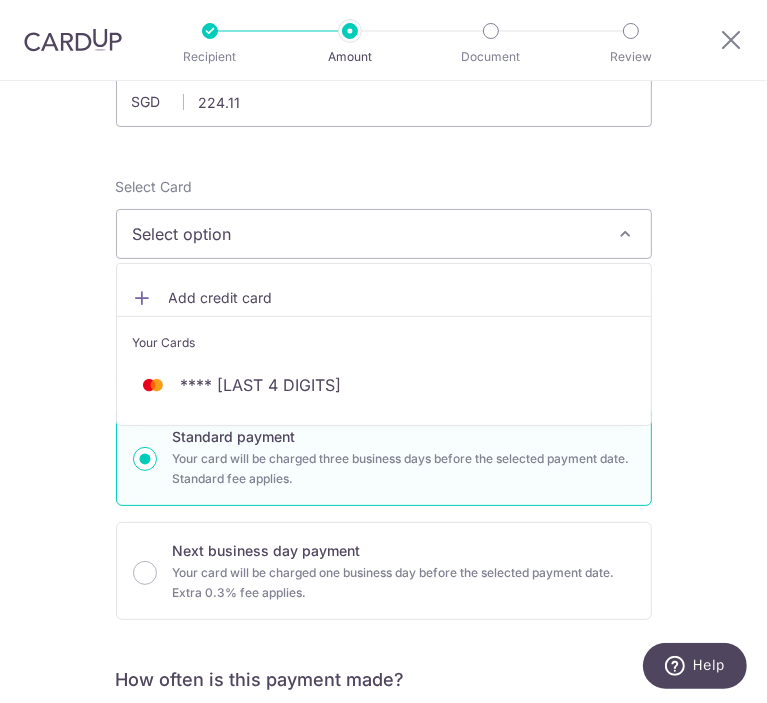 scroll, scrollTop: 200, scrollLeft: 0, axis: vertical 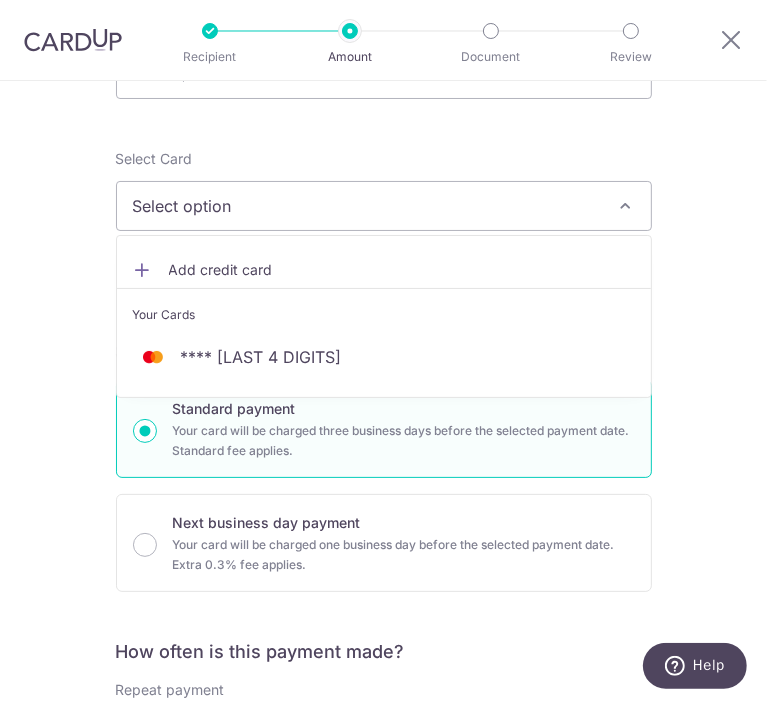 click on "Add credit card" at bounding box center [402, 270] 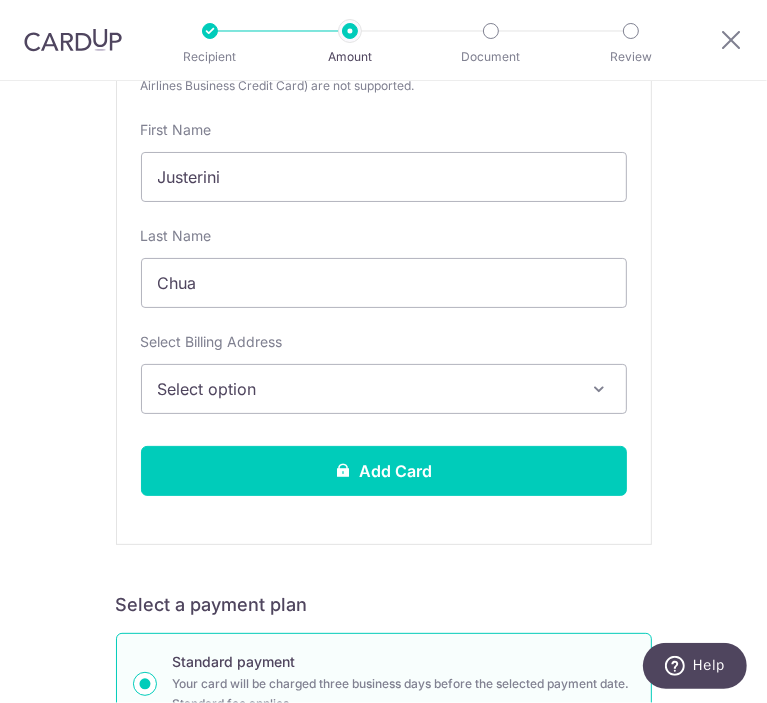 scroll, scrollTop: 700, scrollLeft: 0, axis: vertical 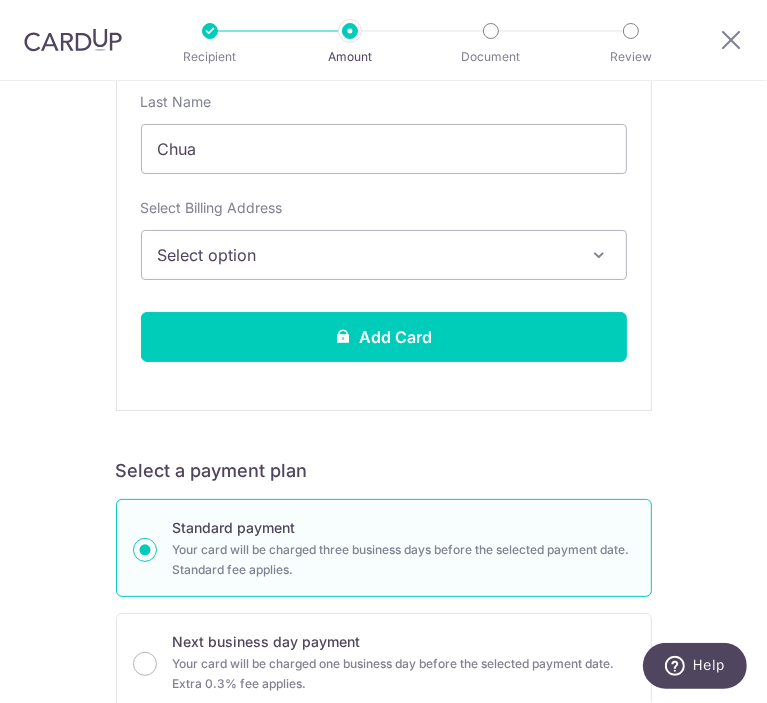 click on "Select option" at bounding box center (370, 255) 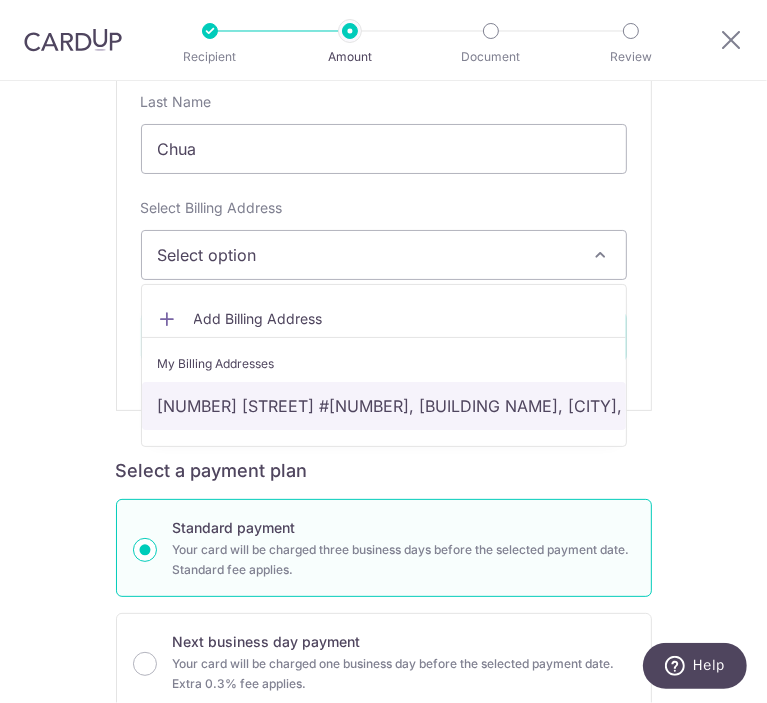 click on "347B Yishun Avenue 11 #04-537, Adora Green, Singapore, Central Singapore, Singapore-762347" at bounding box center [384, 406] 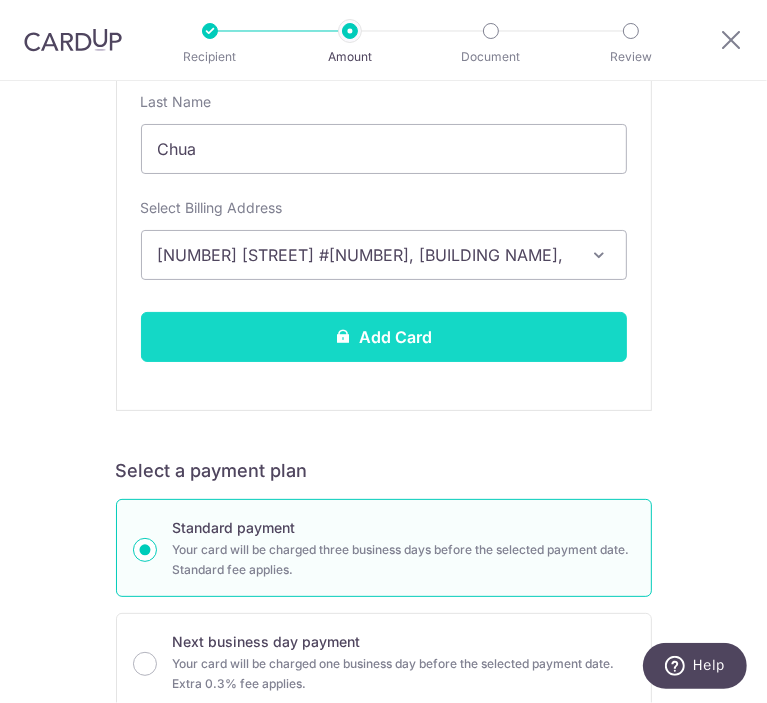 click on "Add Card" at bounding box center (384, 337) 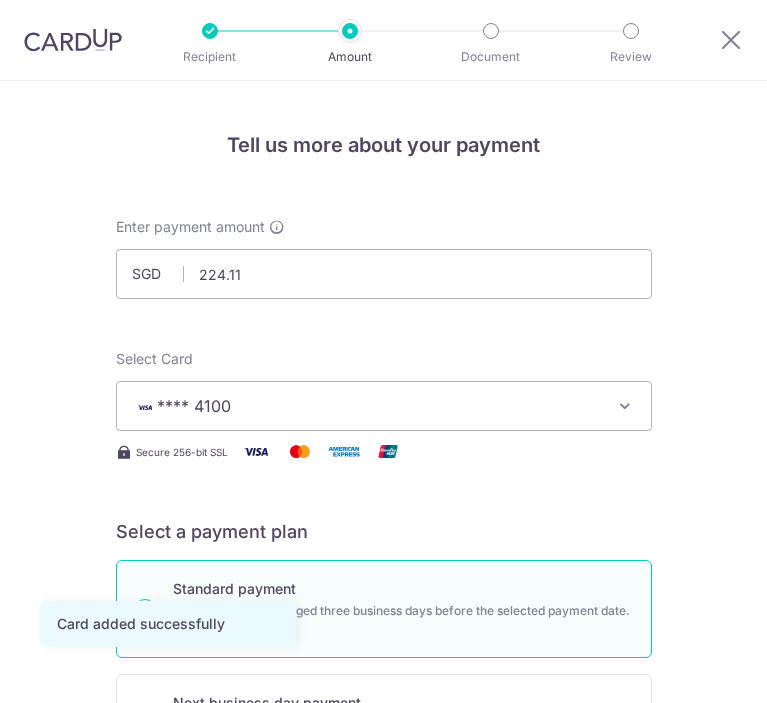 scroll, scrollTop: 0, scrollLeft: 0, axis: both 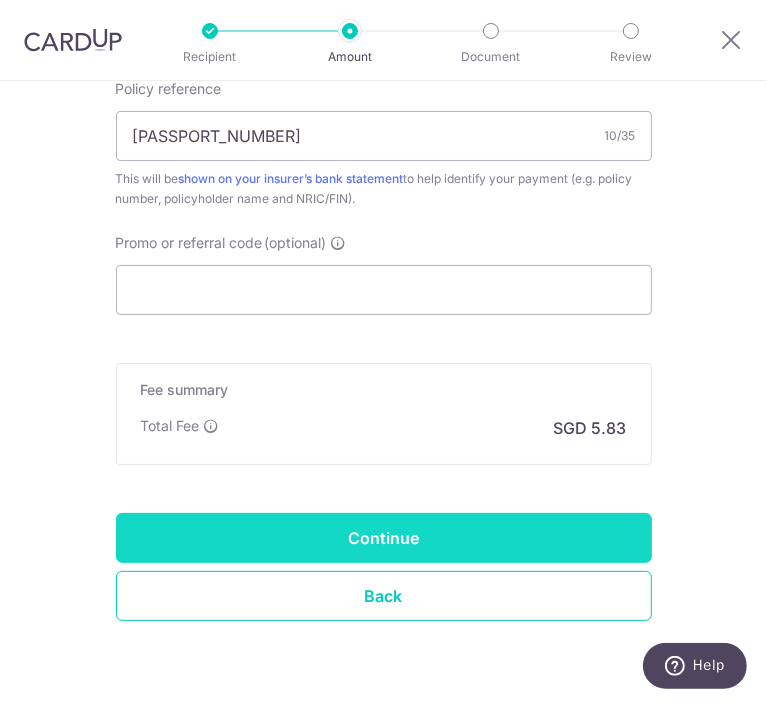 click on "Continue" at bounding box center (384, 538) 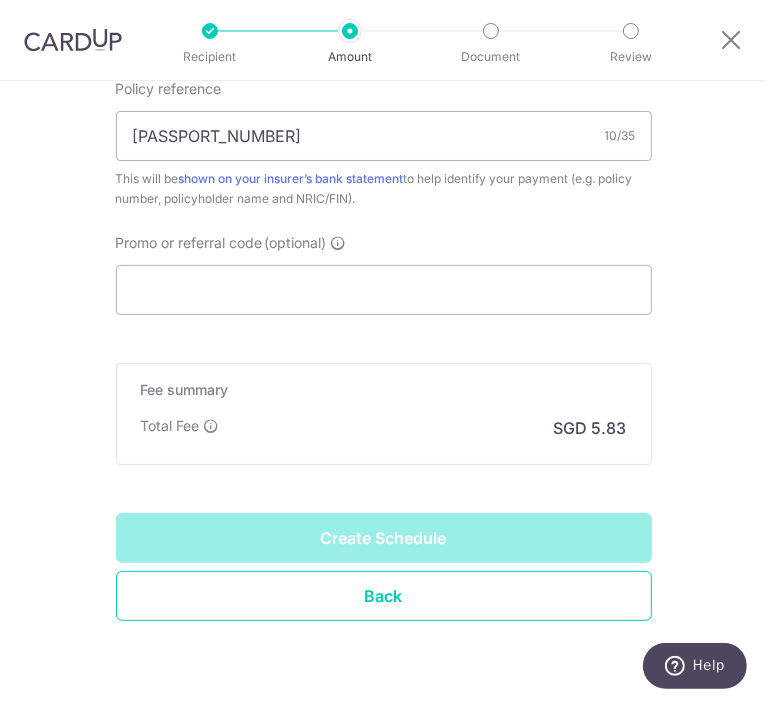 type on "Create Schedule" 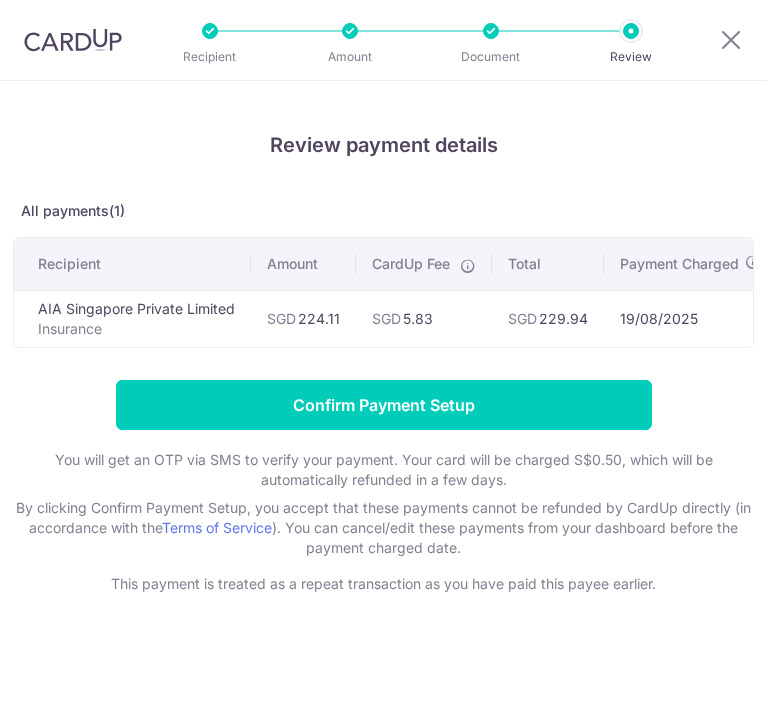 scroll, scrollTop: 0, scrollLeft: 0, axis: both 